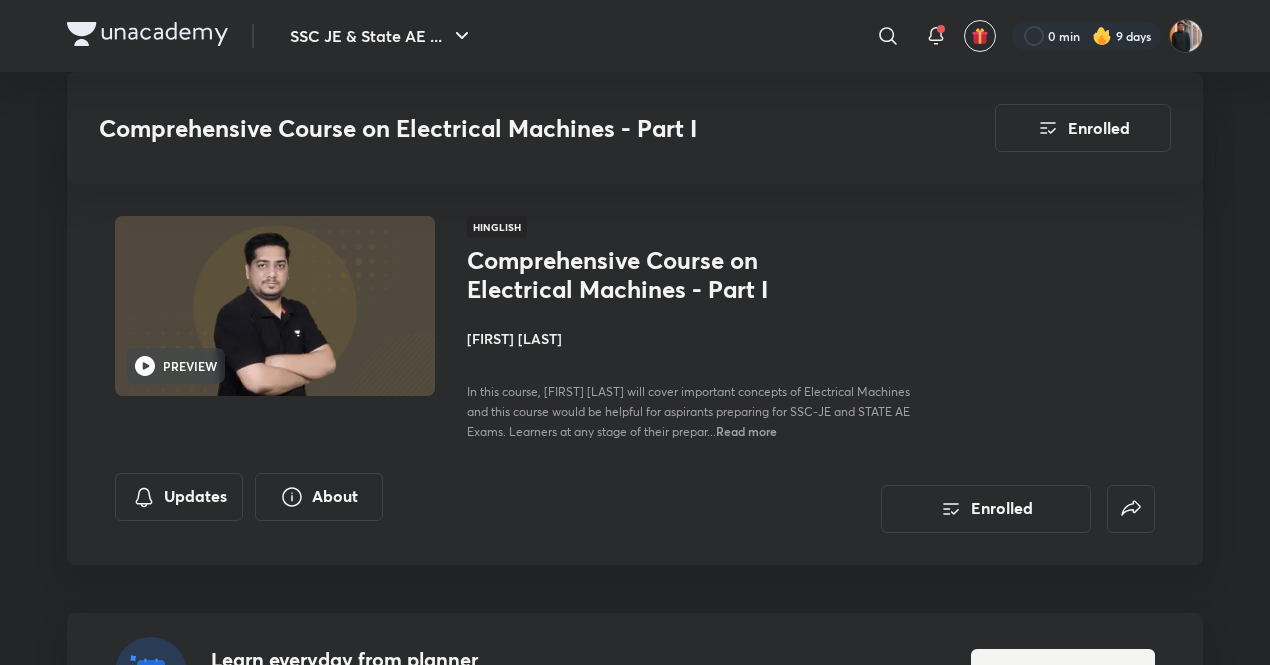 scroll, scrollTop: 6300, scrollLeft: 0, axis: vertical 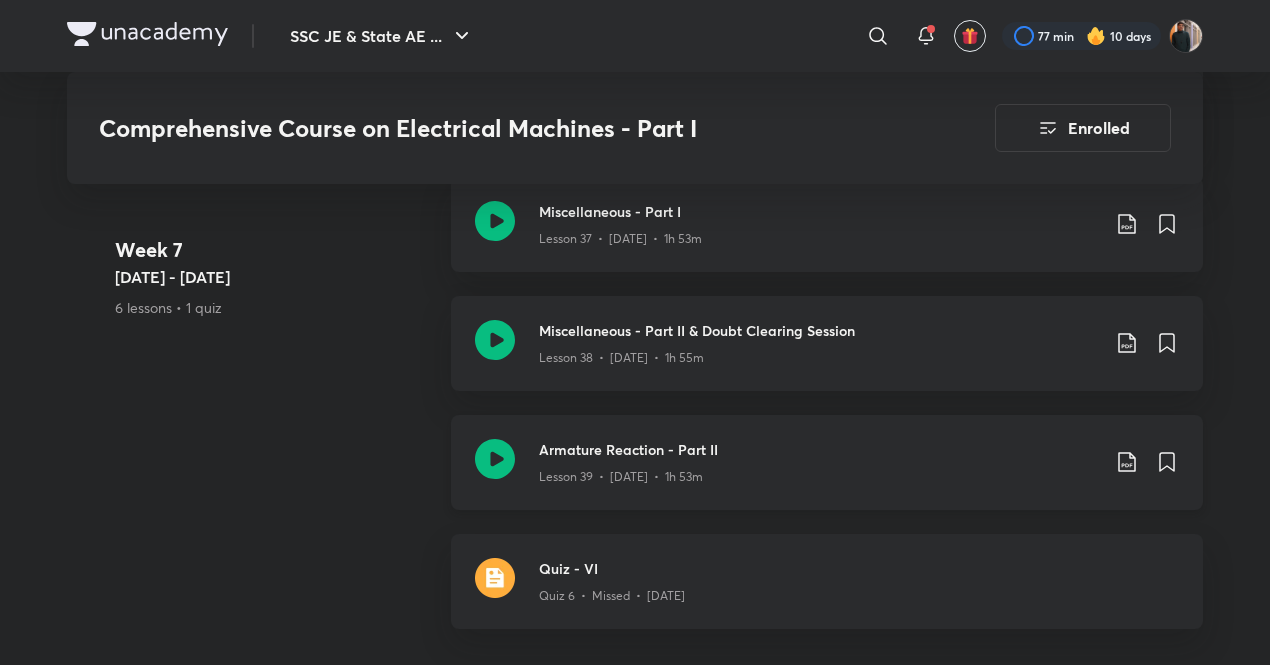 click 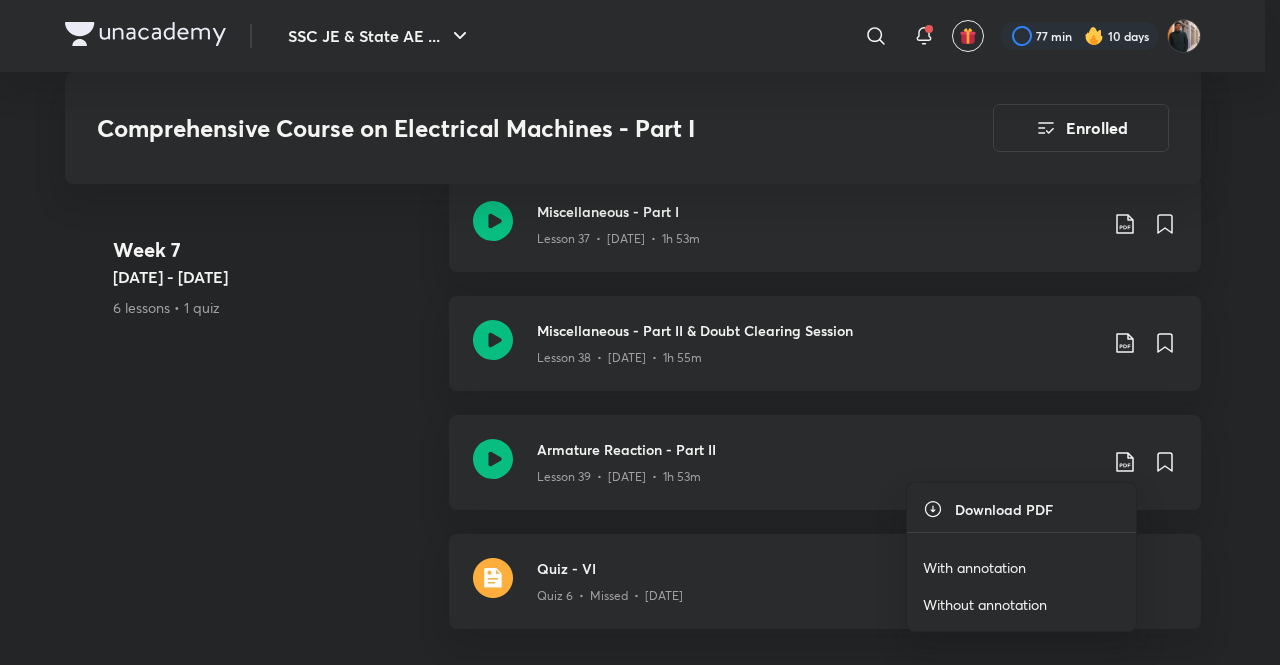 click on "With annotation" at bounding box center [974, 567] 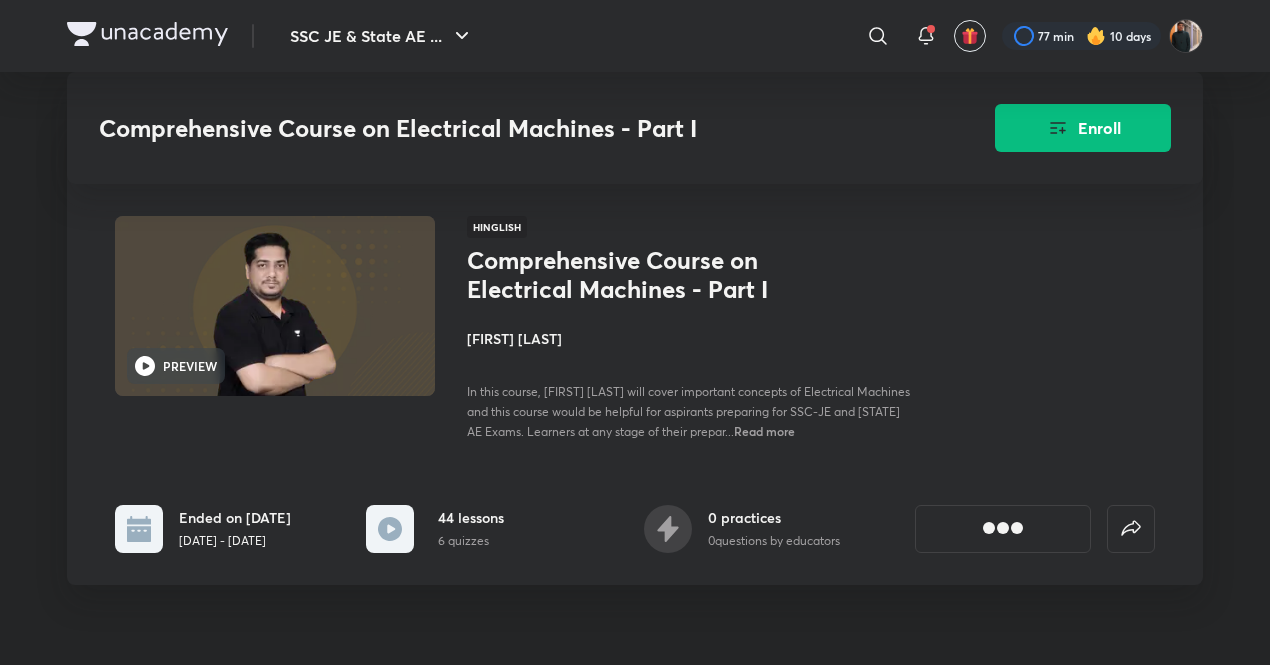 scroll, scrollTop: 3558, scrollLeft: 0, axis: vertical 